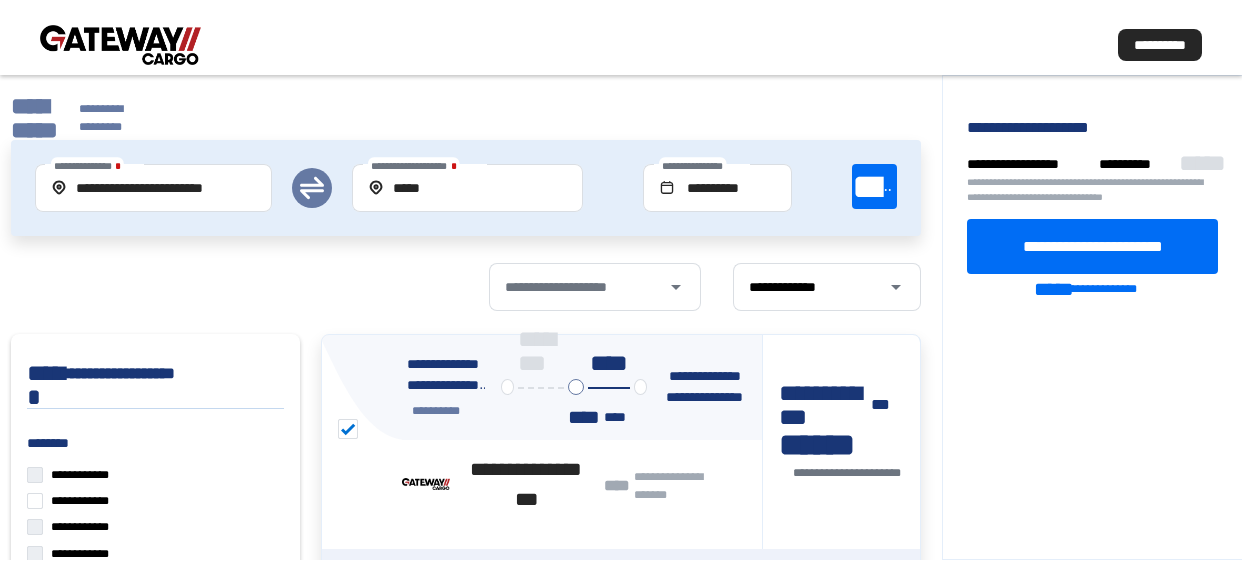 scroll, scrollTop: 0, scrollLeft: 0, axis: both 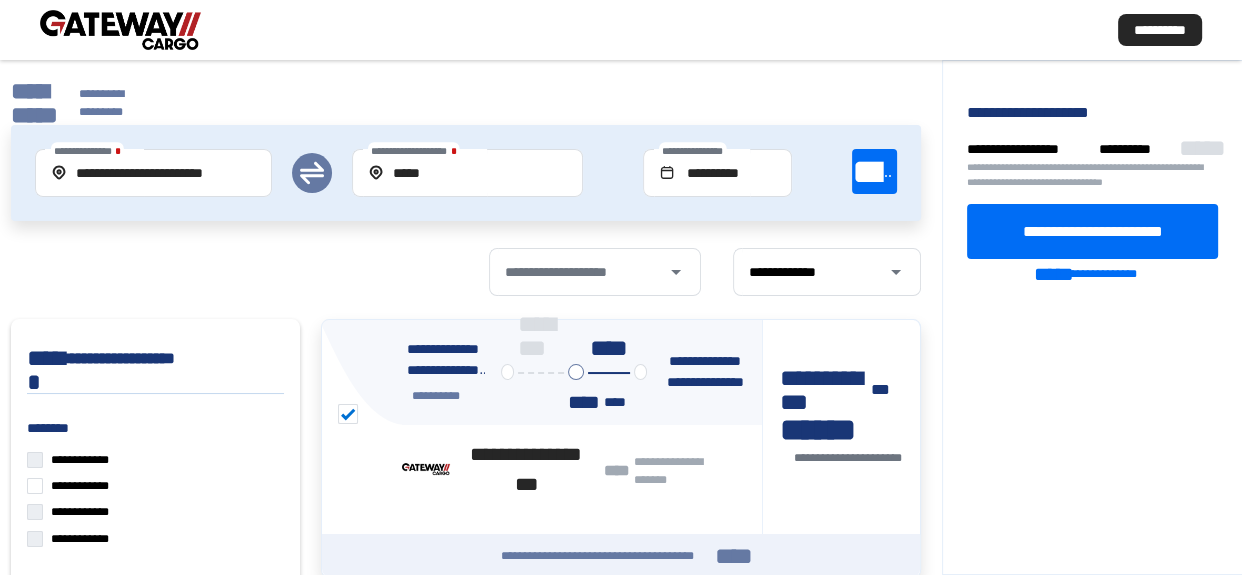click on "**********" 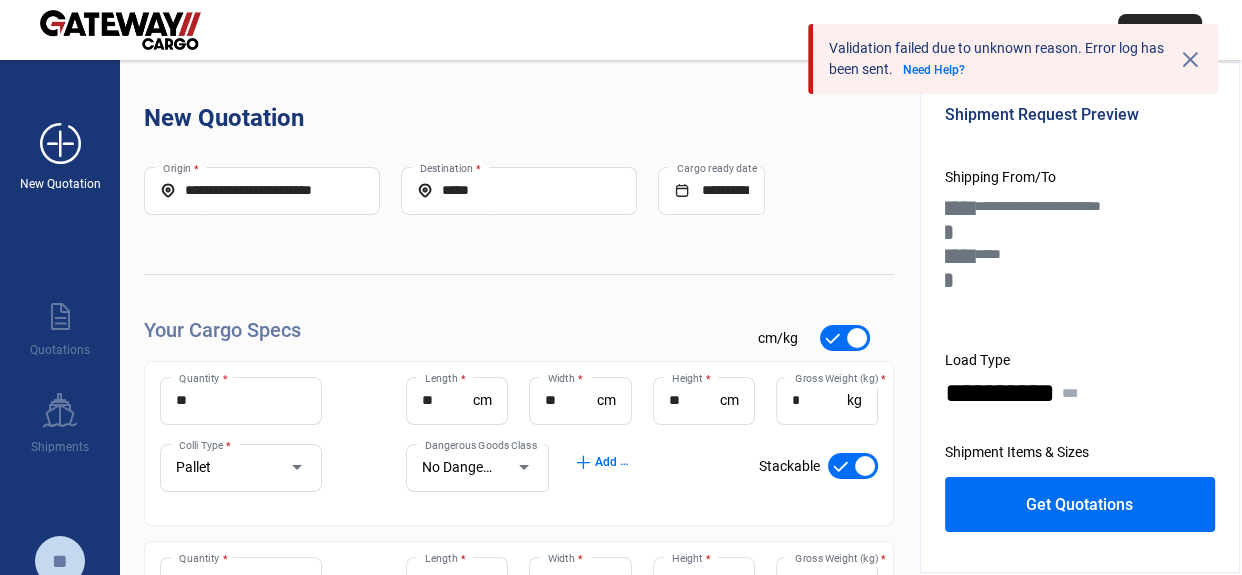 click on "add_new" at bounding box center [60, 144] 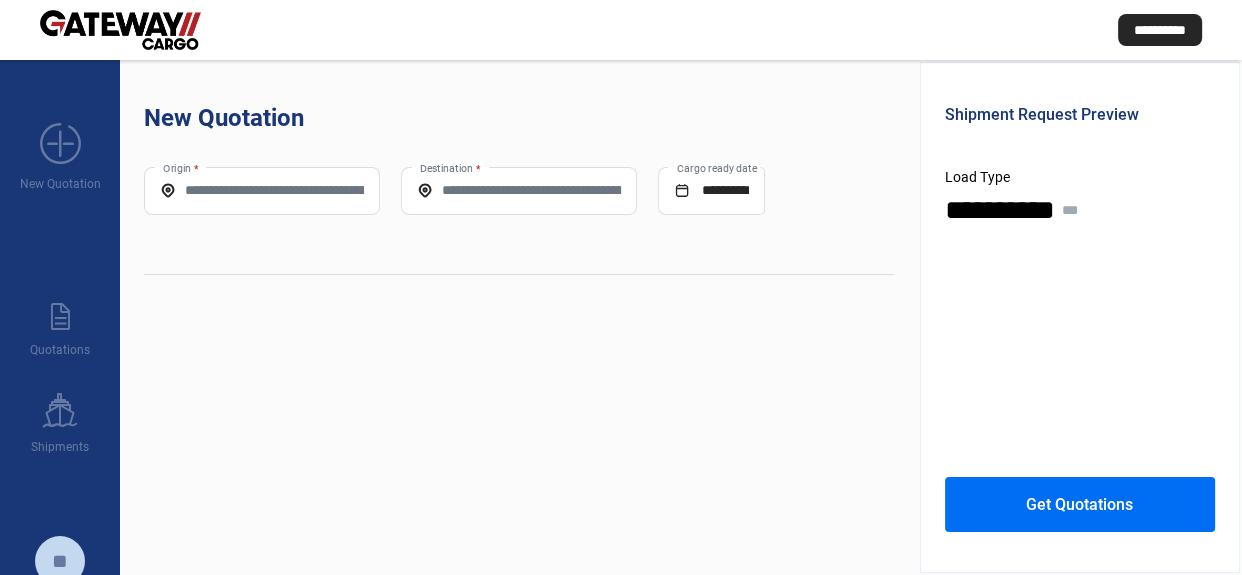 click on "Origin *" at bounding box center (262, 190) 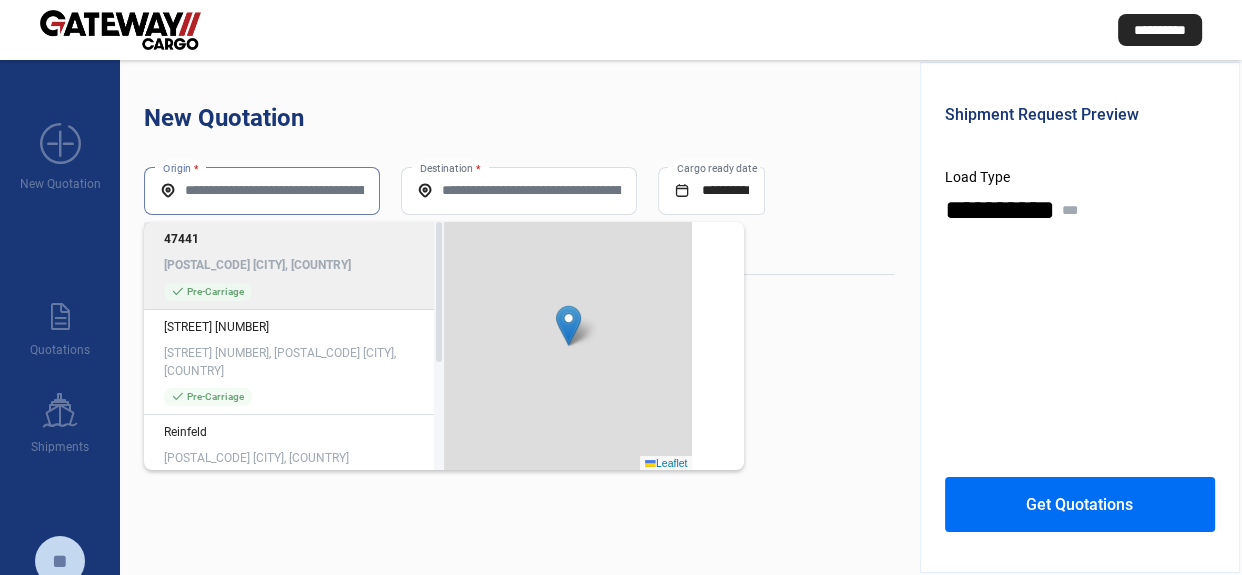 paste on "**********" 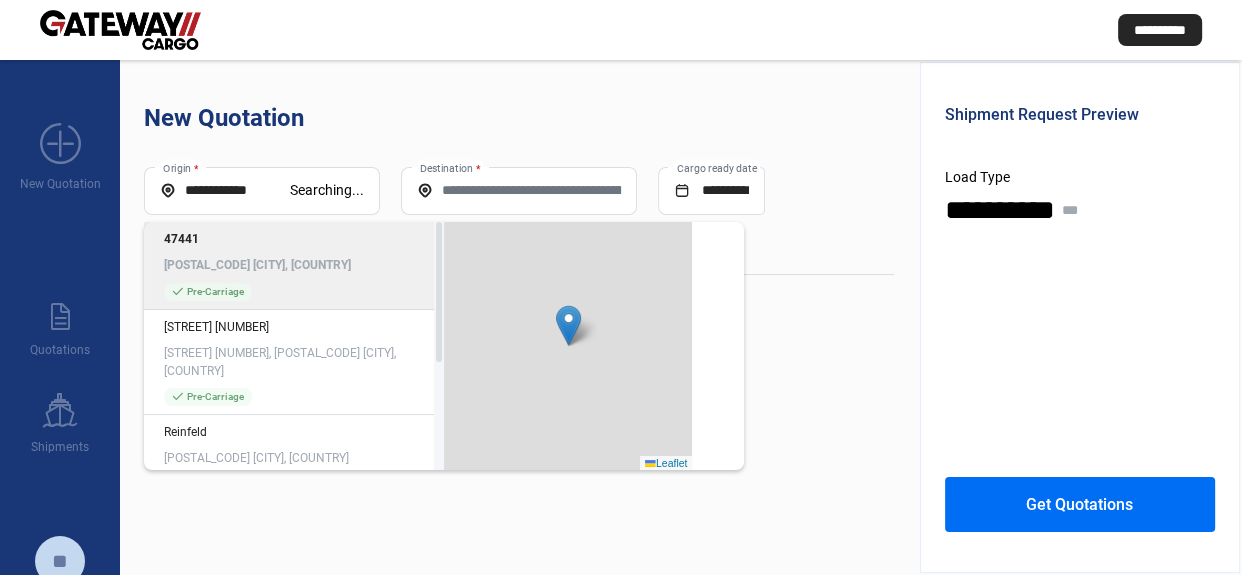 click on "Destination *" at bounding box center [519, 190] 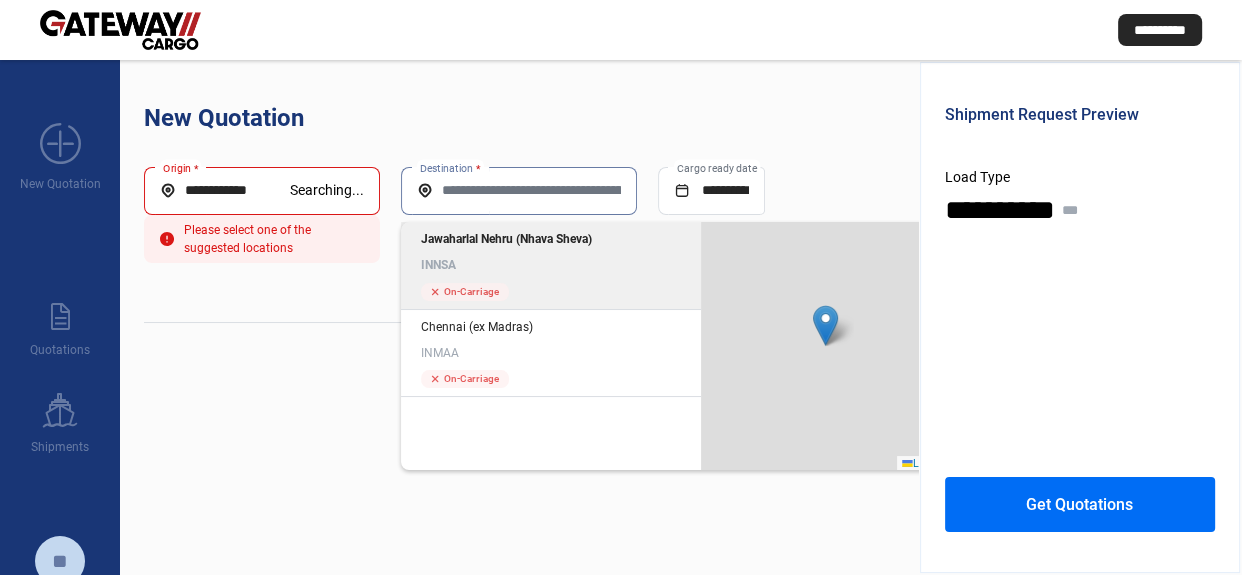 click on "Jawaharlal Nehru (Nhava Sheva) INNSA" 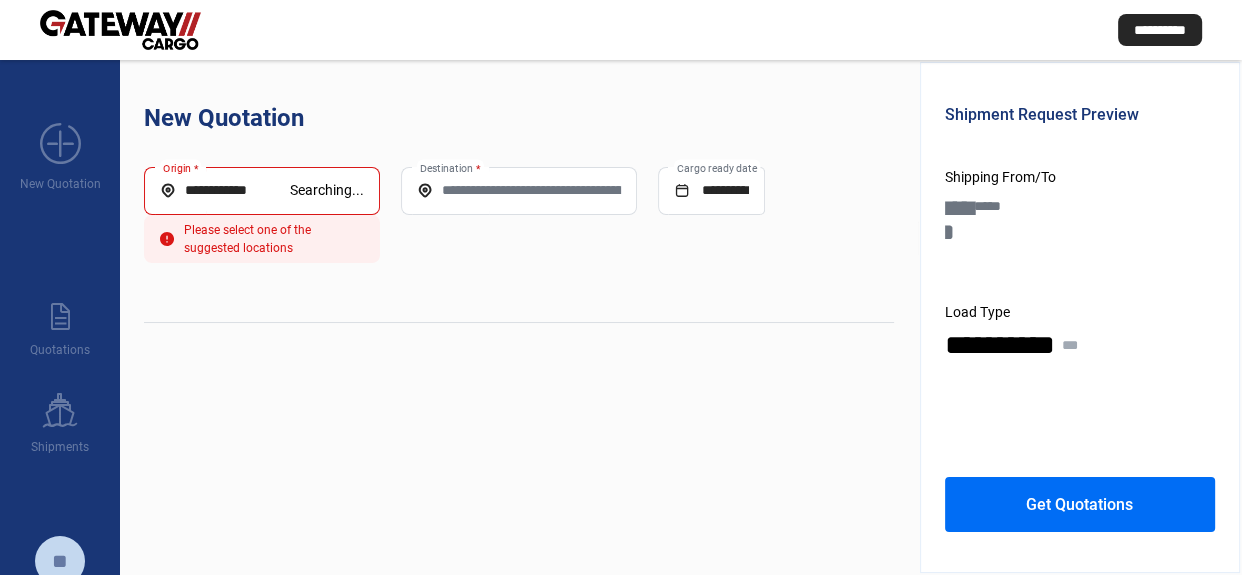 click on "**********" at bounding box center (225, 190) 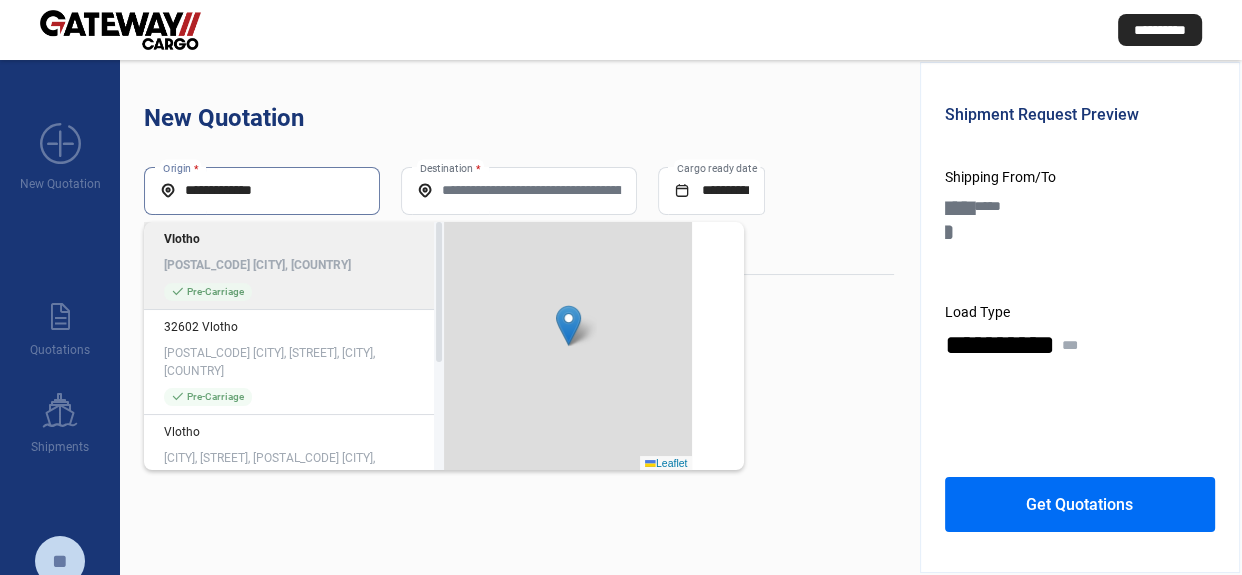 type on "**********" 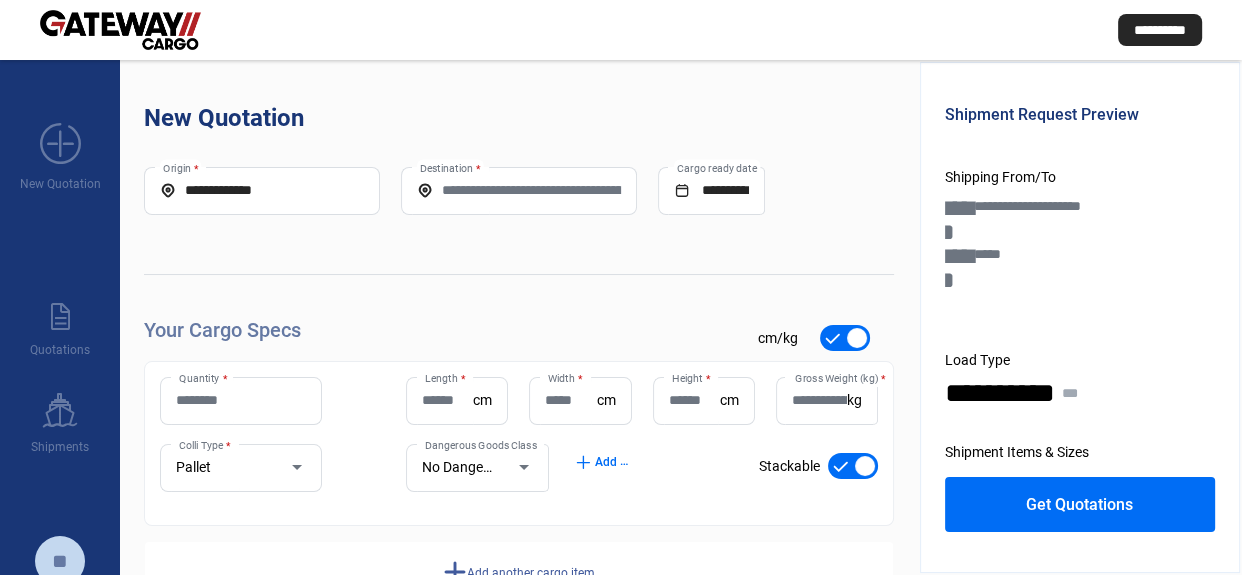 click on "Quantity *" at bounding box center [241, 400] 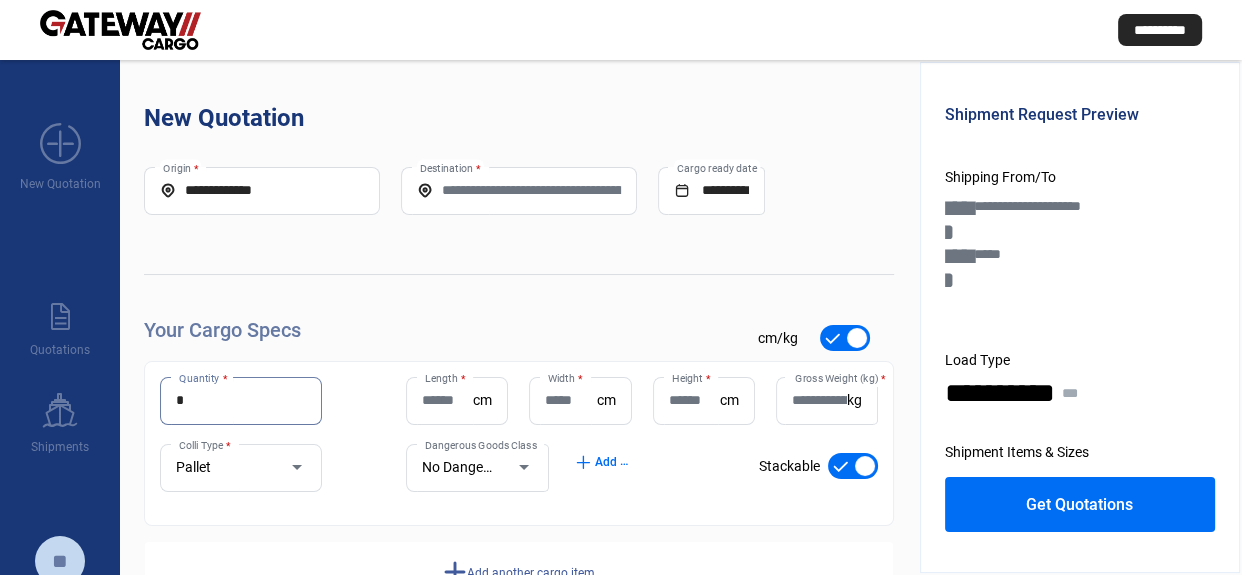 type on "*" 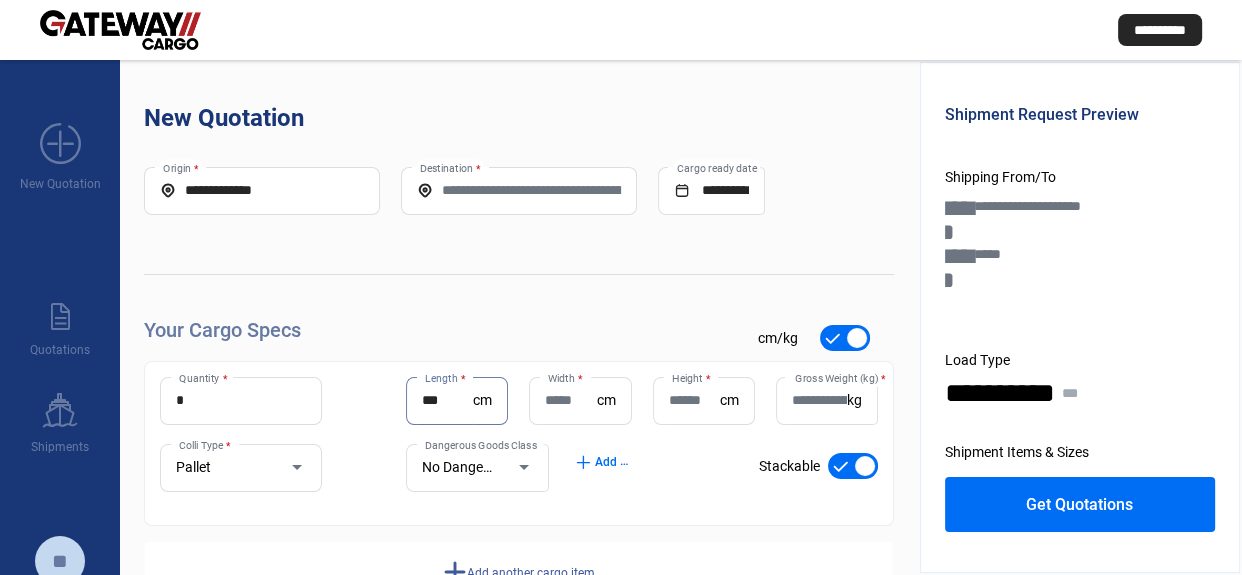 type on "***" 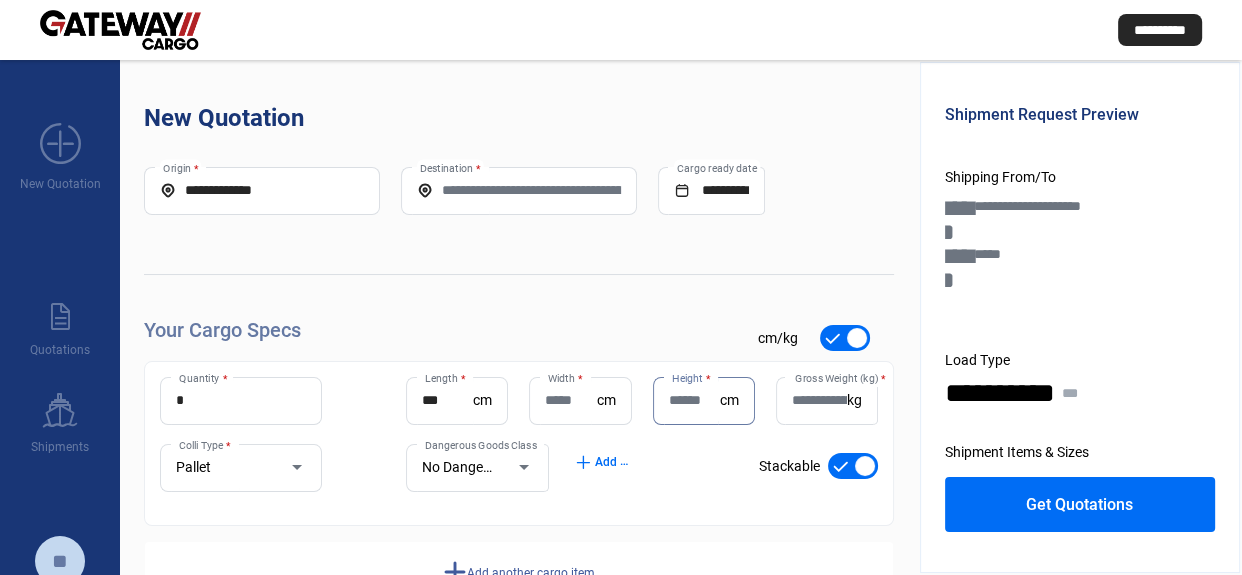 click on "Width  * cm" 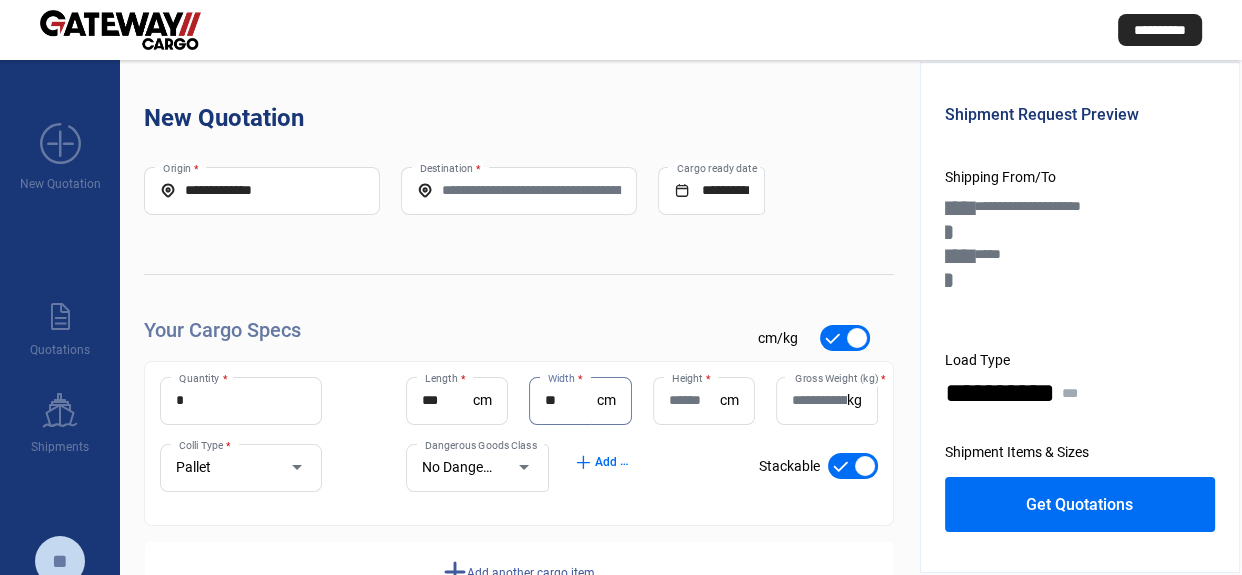 type on "**" 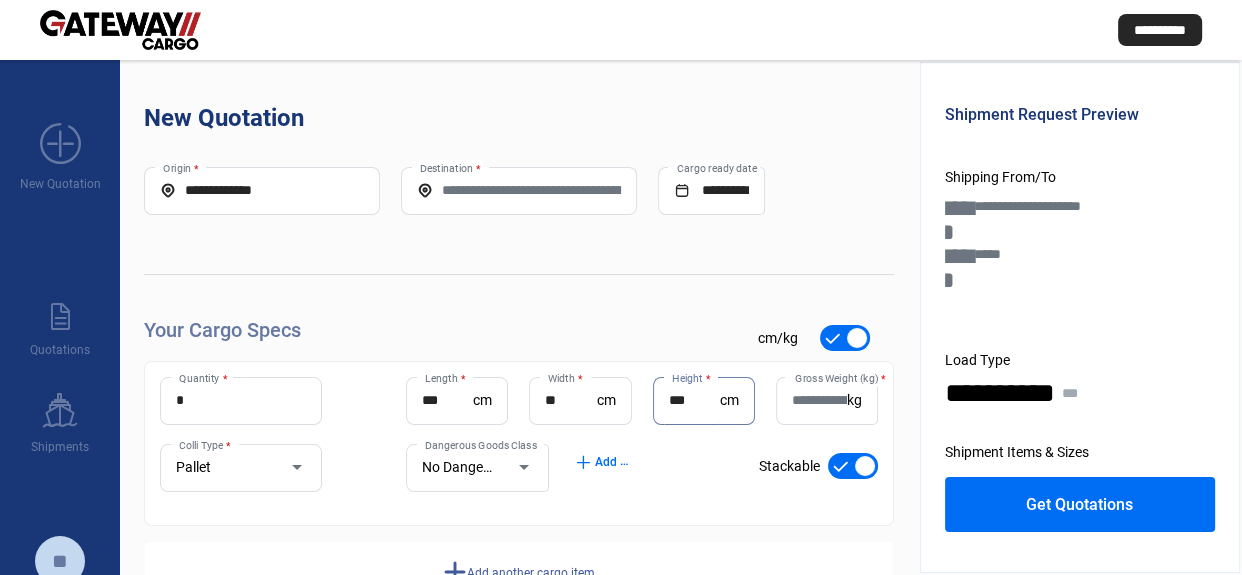 type on "***" 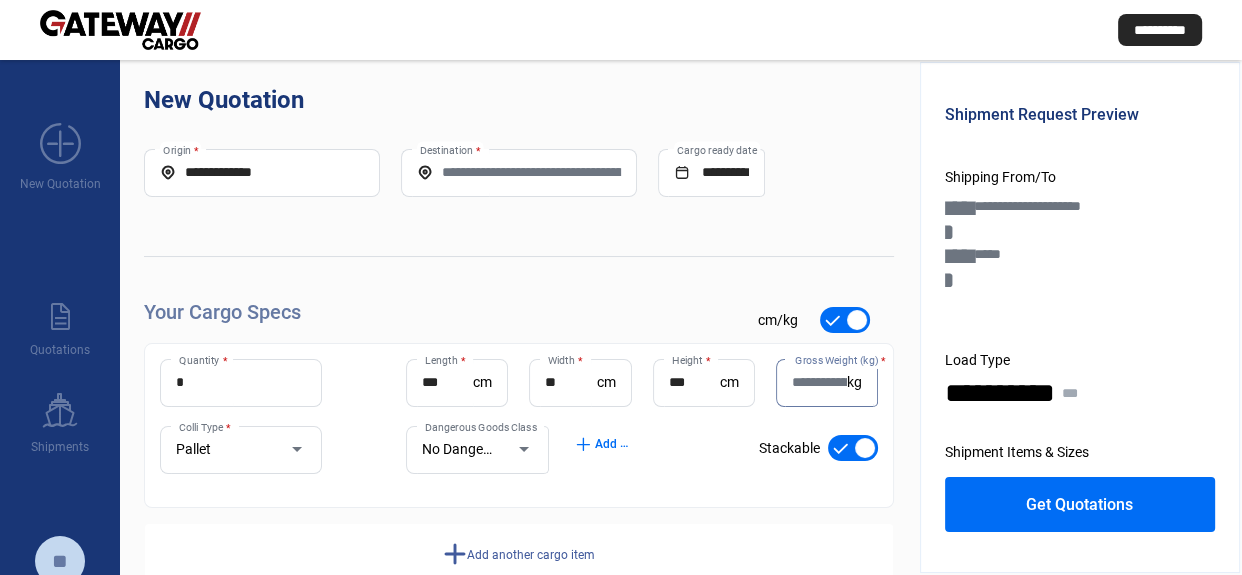 scroll, scrollTop: 67, scrollLeft: 0, axis: vertical 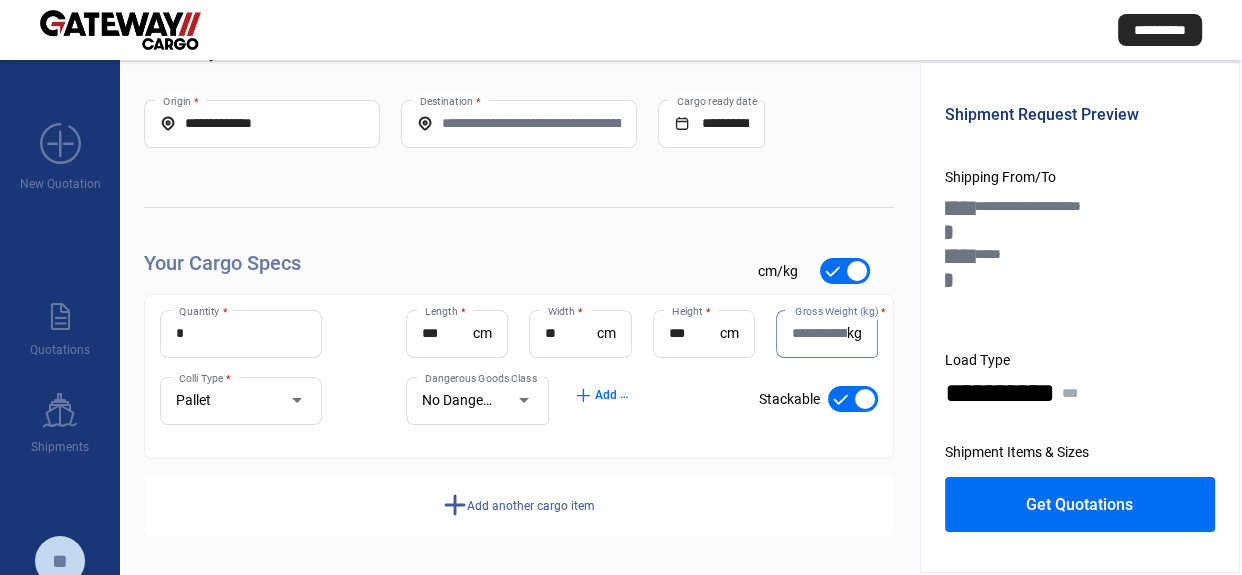 click on "add  Add another cargo item" 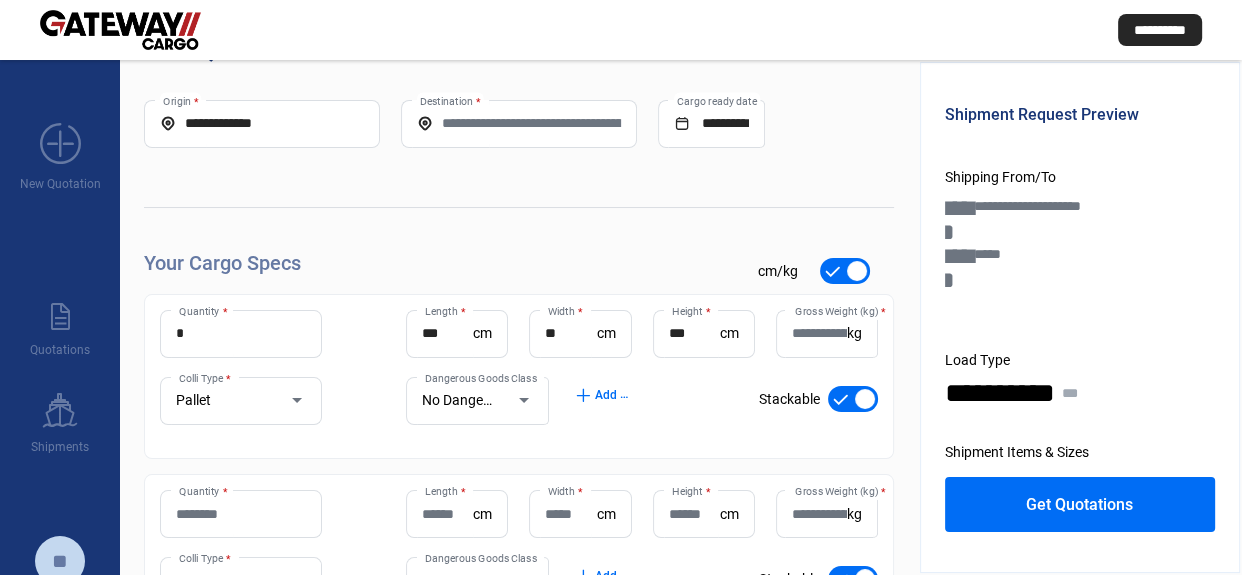 click on "Quantity *" 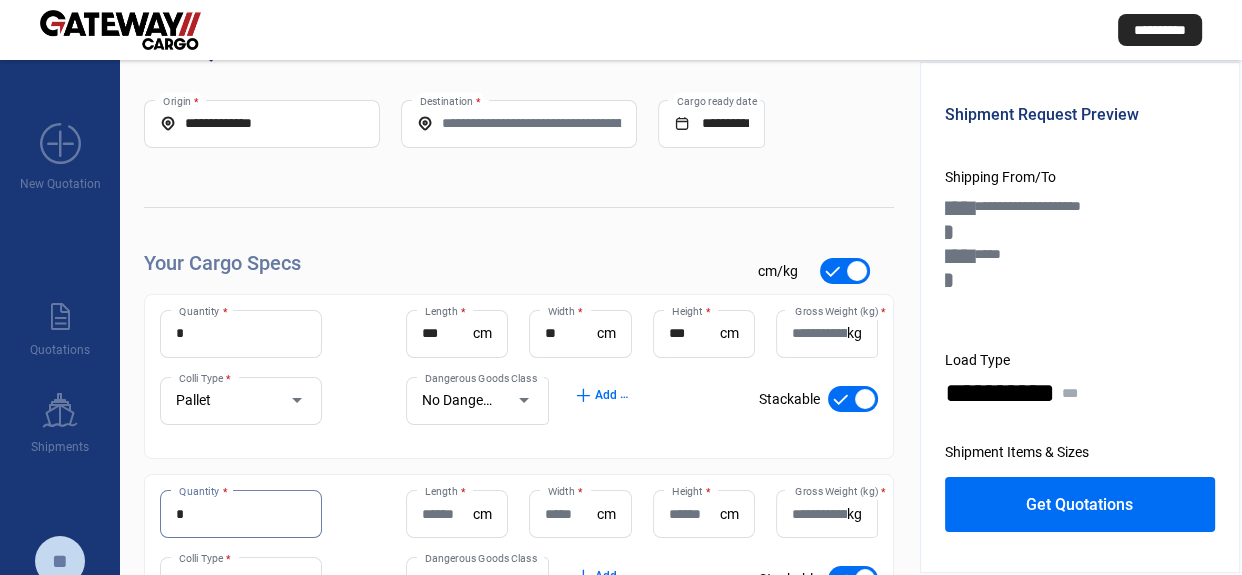 type on "*" 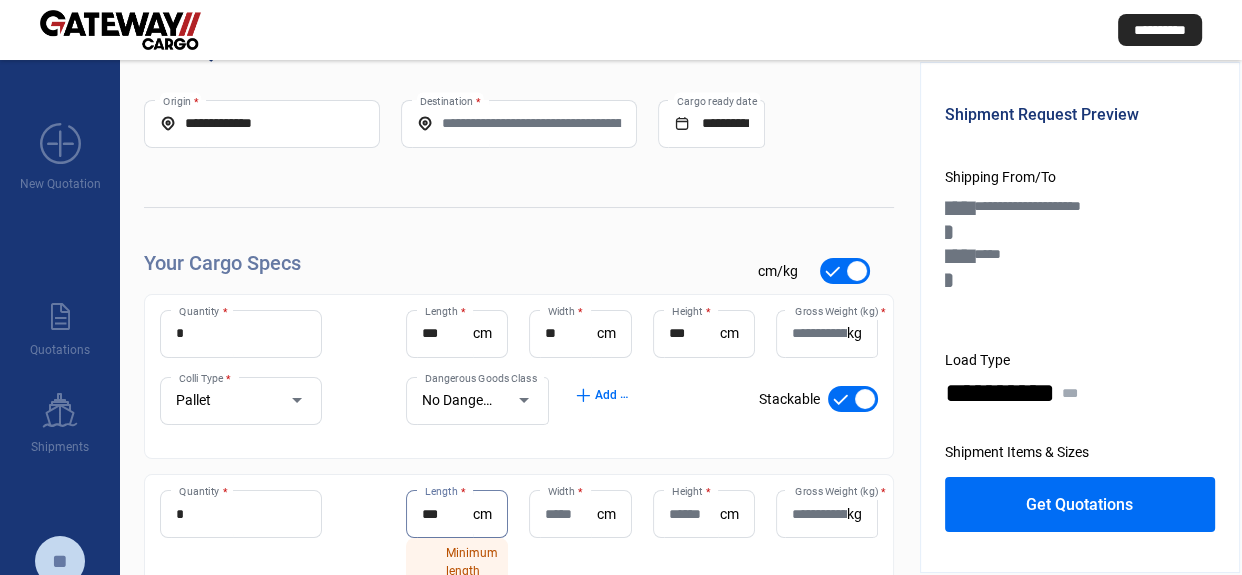 type on "***" 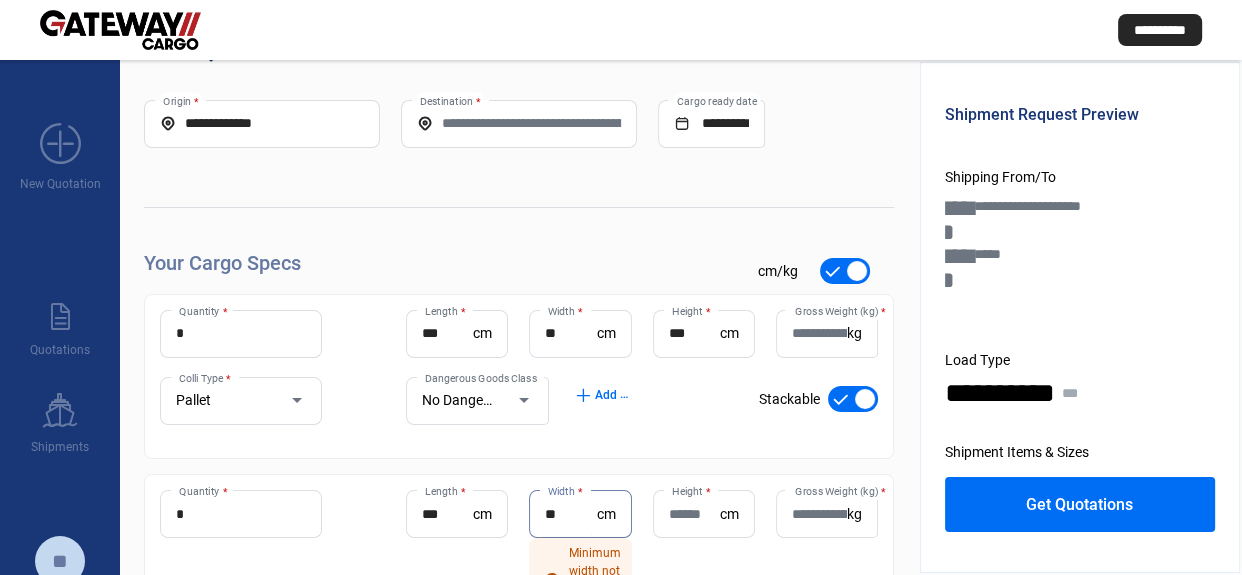 type on "**" 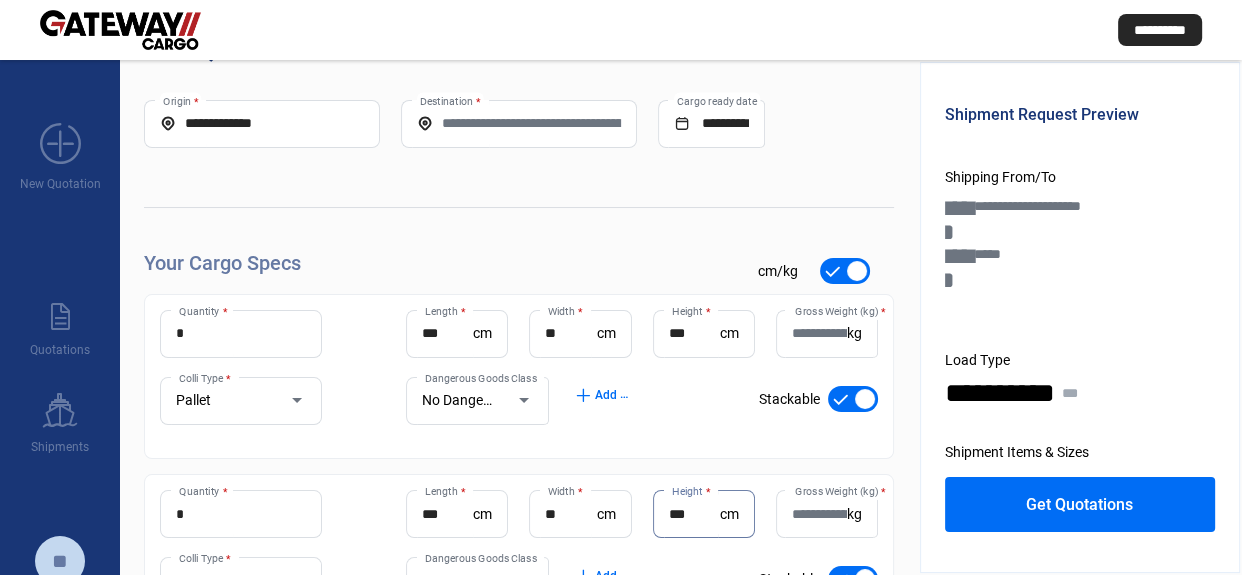 type on "***" 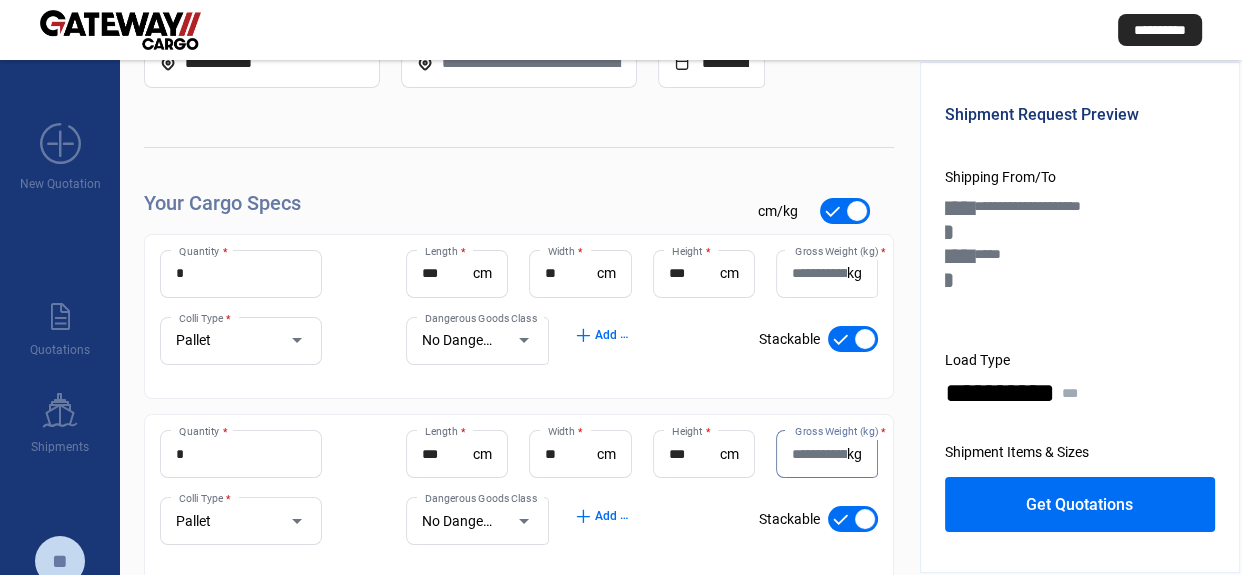 scroll, scrollTop: 248, scrollLeft: 0, axis: vertical 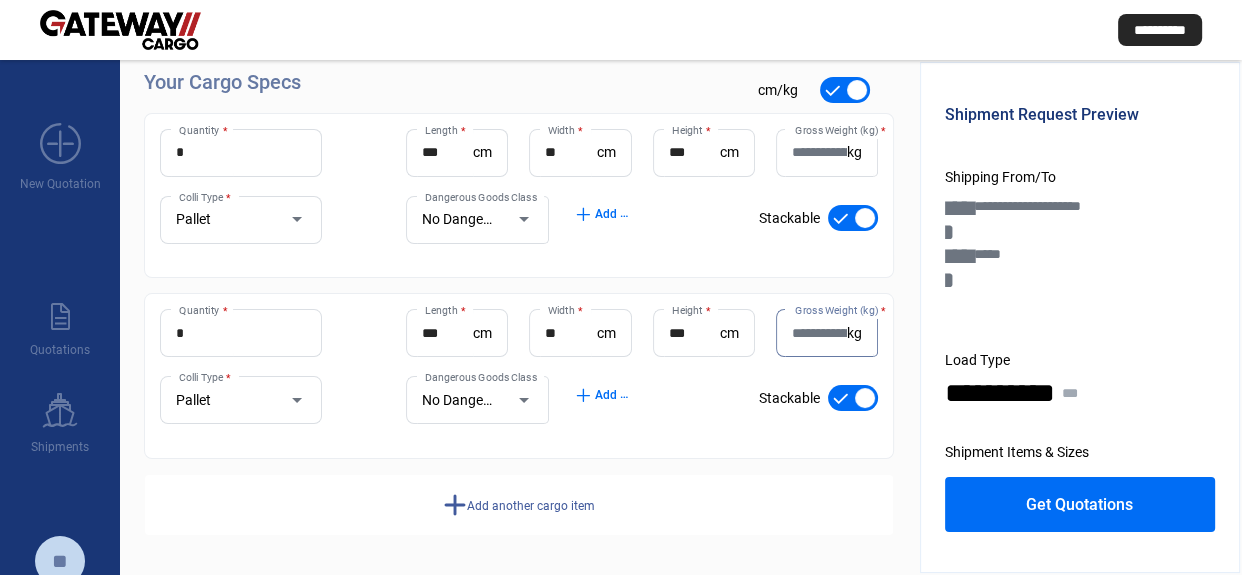click on "add  Add another cargo item" 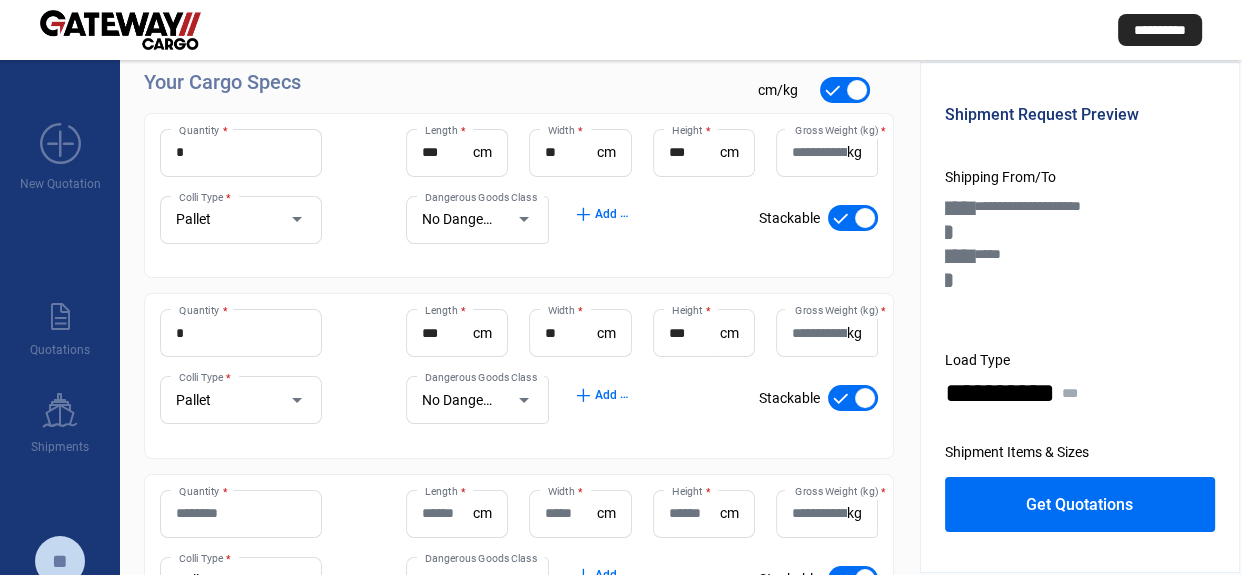 click on "Quantity *" at bounding box center (241, 513) 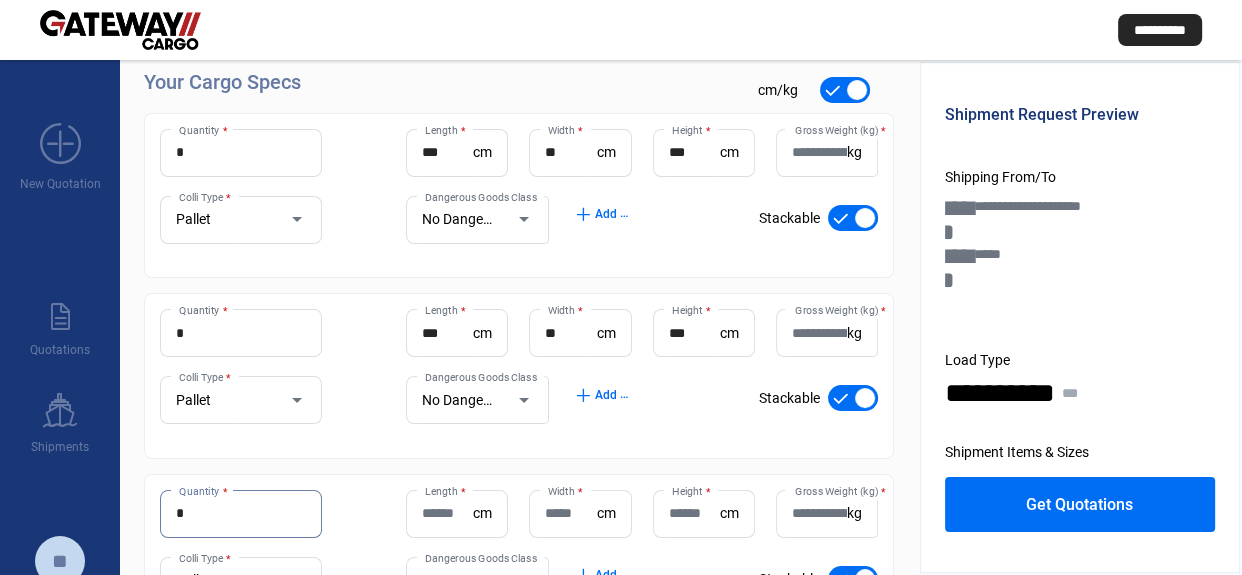 type on "*" 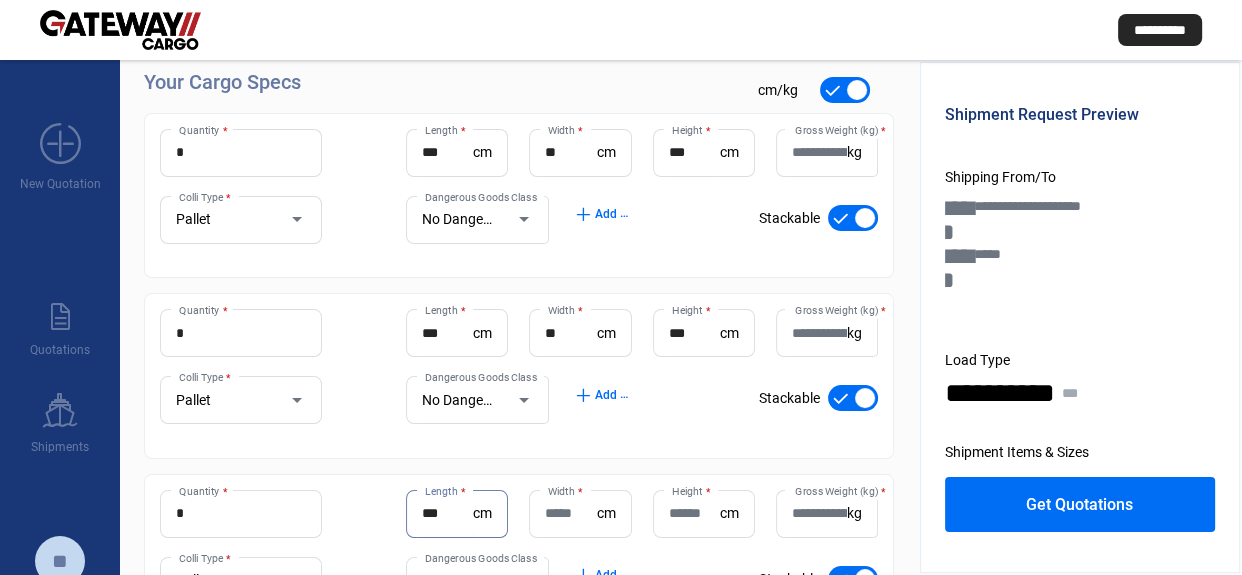 type on "***" 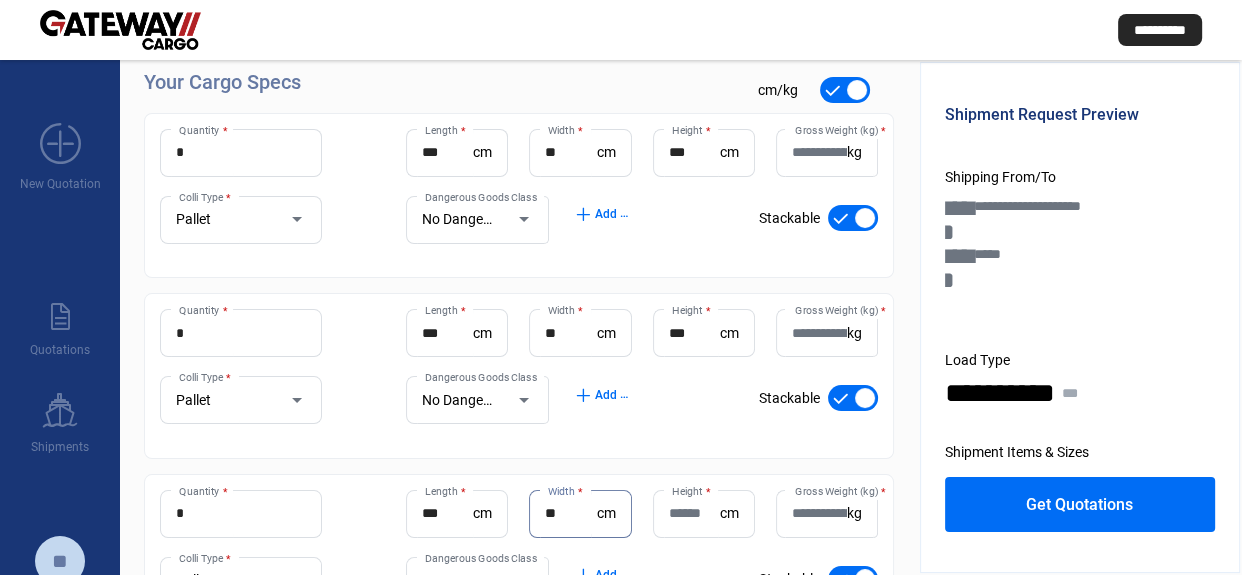 type on "**" 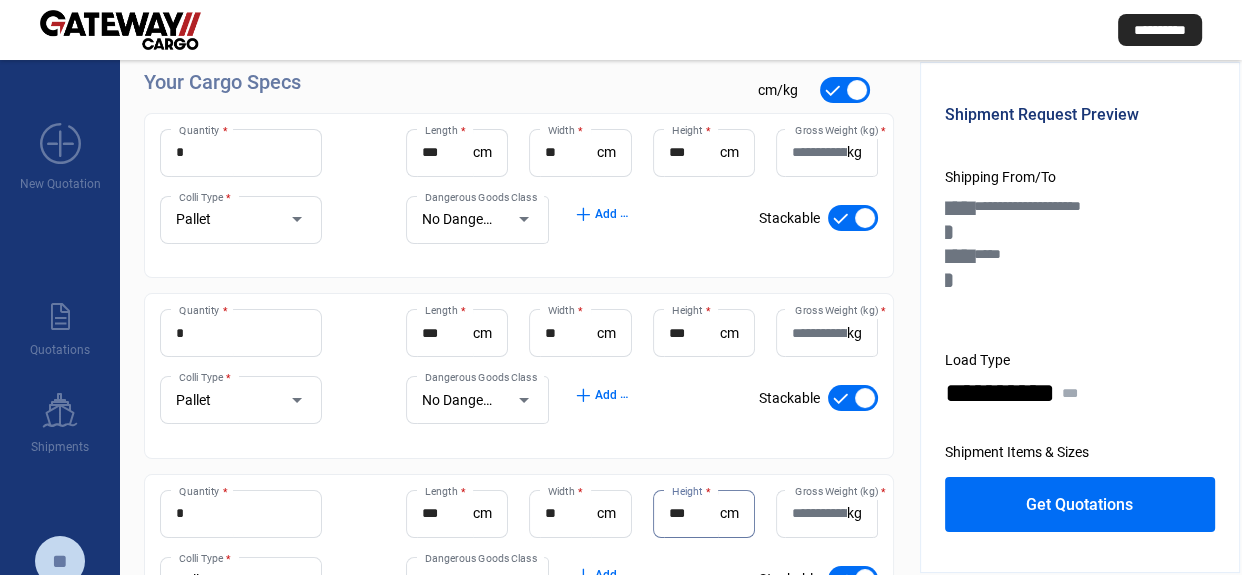 type on "***" 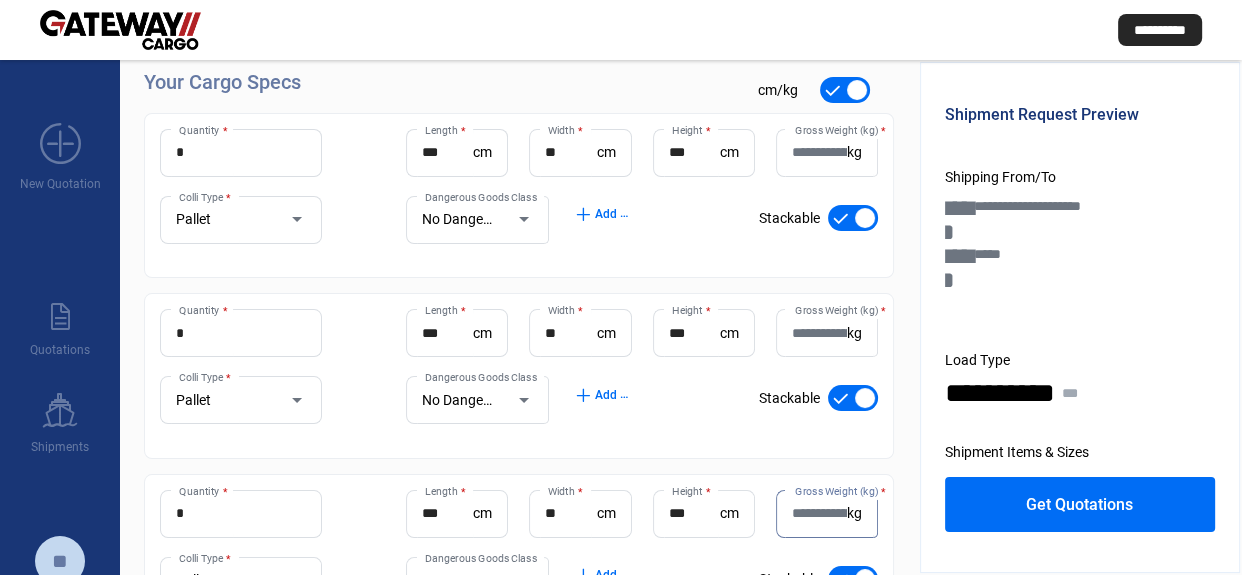 click on "Gross Weight (kg)  * kg" 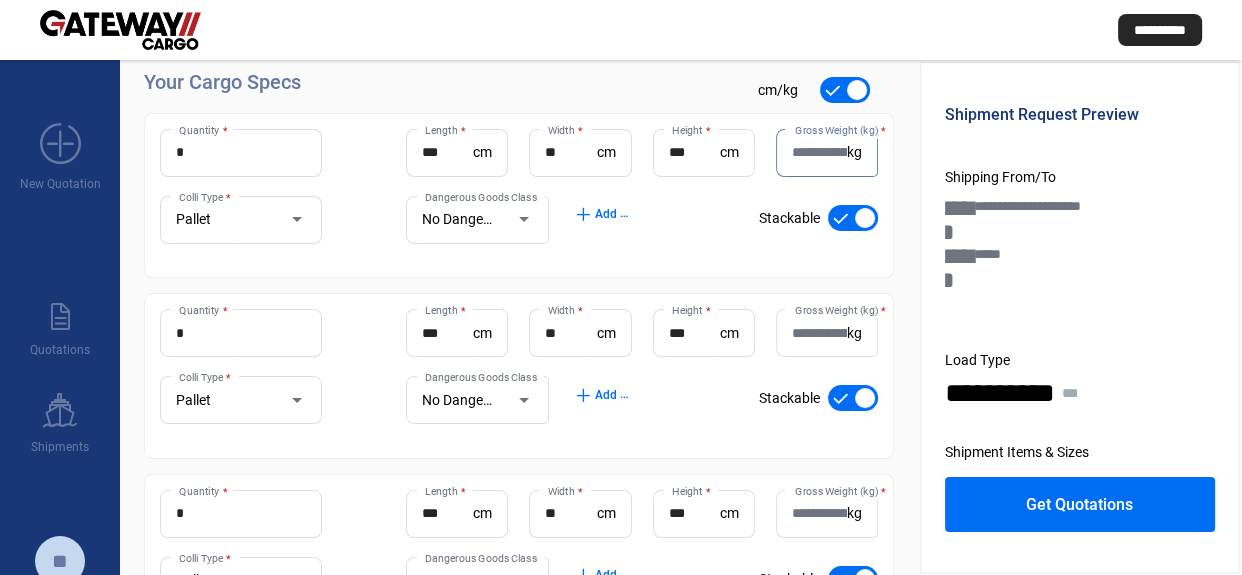 click on "Gross Weight (kg)  *" at bounding box center [819, 152] 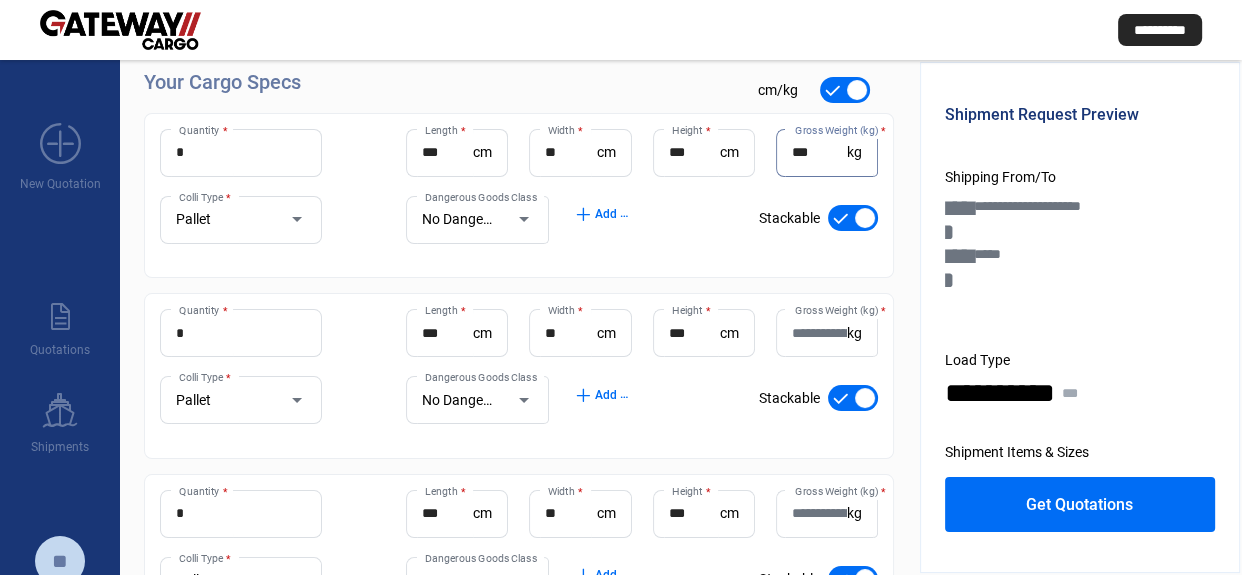 type on "***" 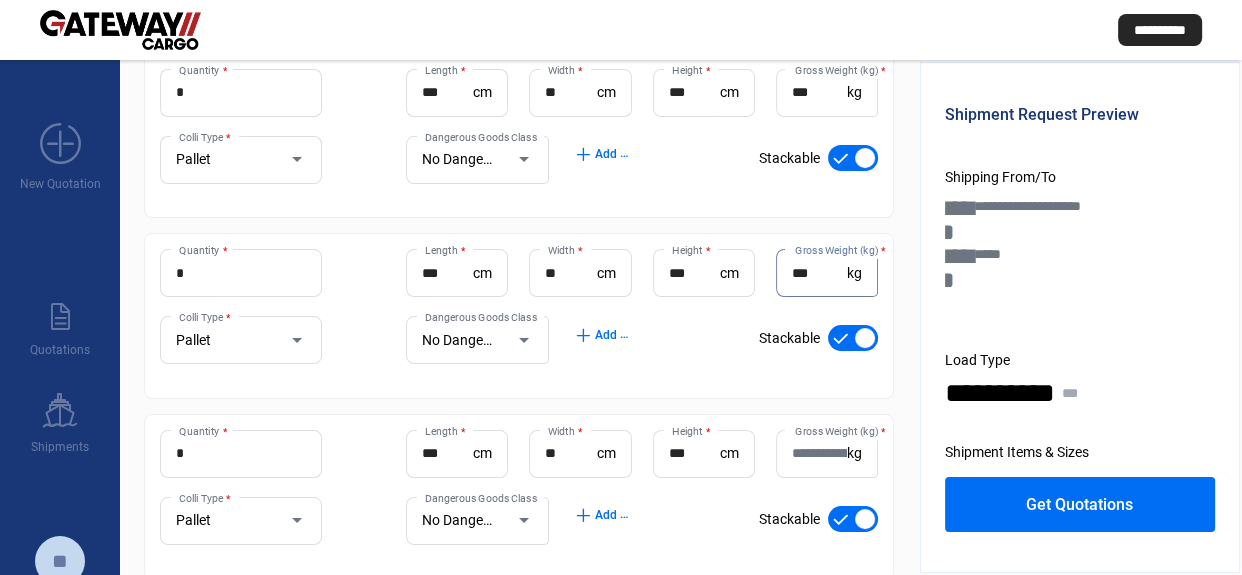 scroll, scrollTop: 428, scrollLeft: 0, axis: vertical 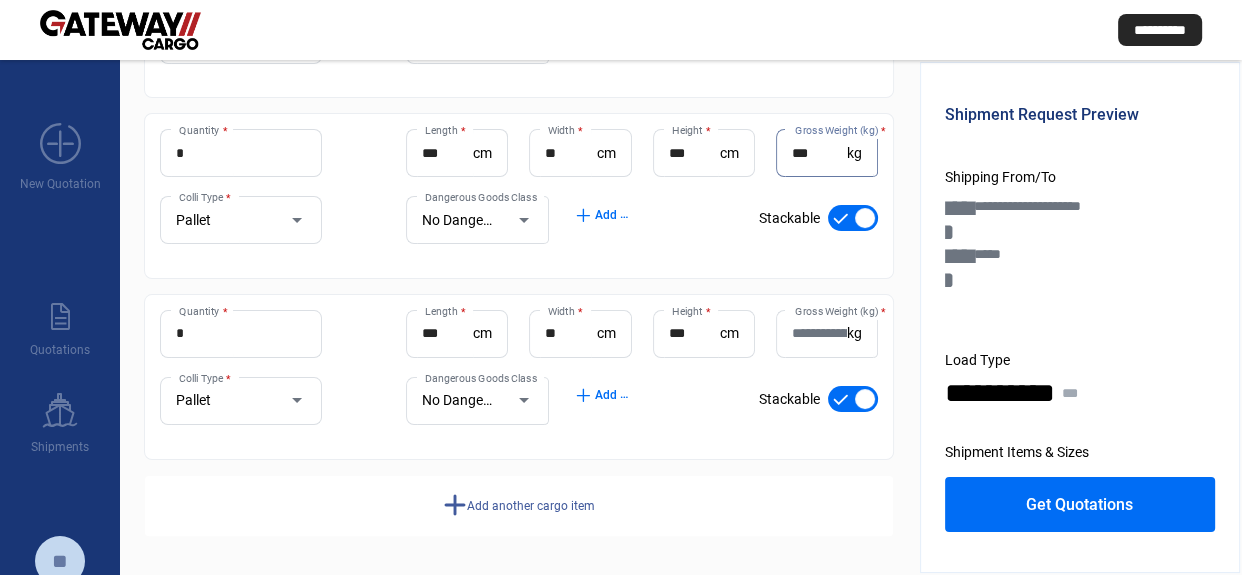 type on "***" 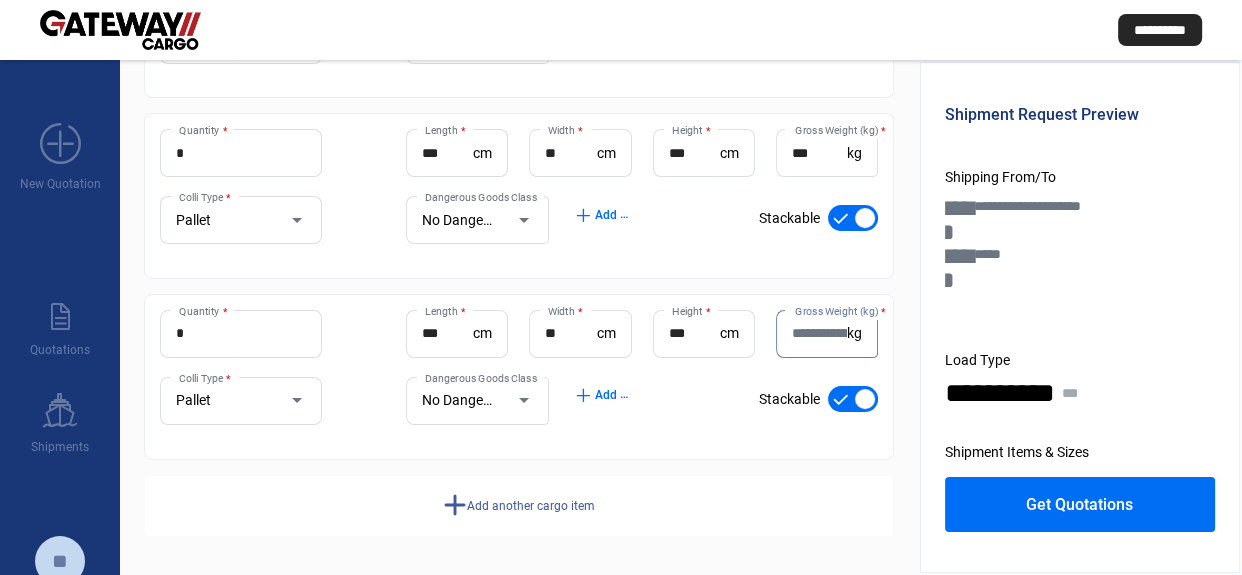 click on "Gross Weight (kg)  *" at bounding box center [819, 333] 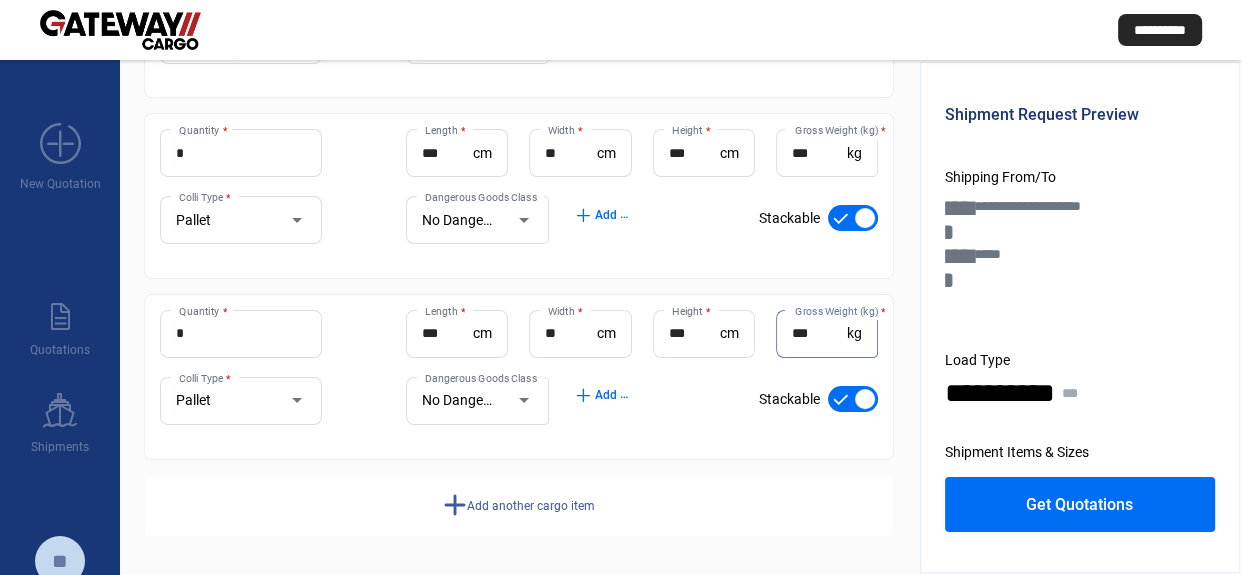 type on "***" 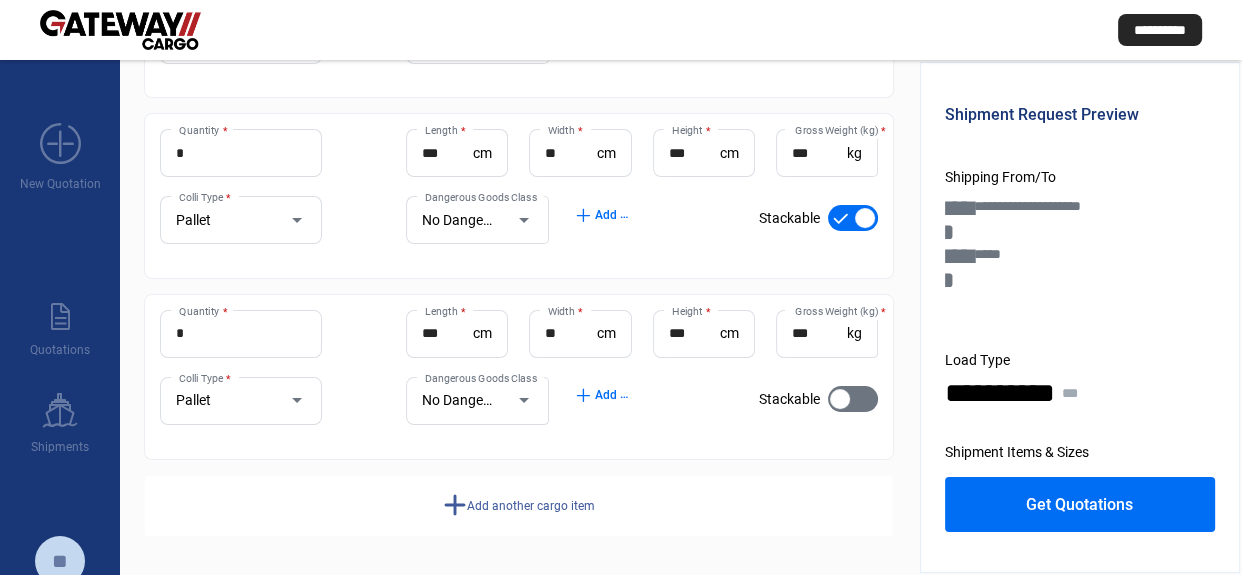 click at bounding box center (853, 218) 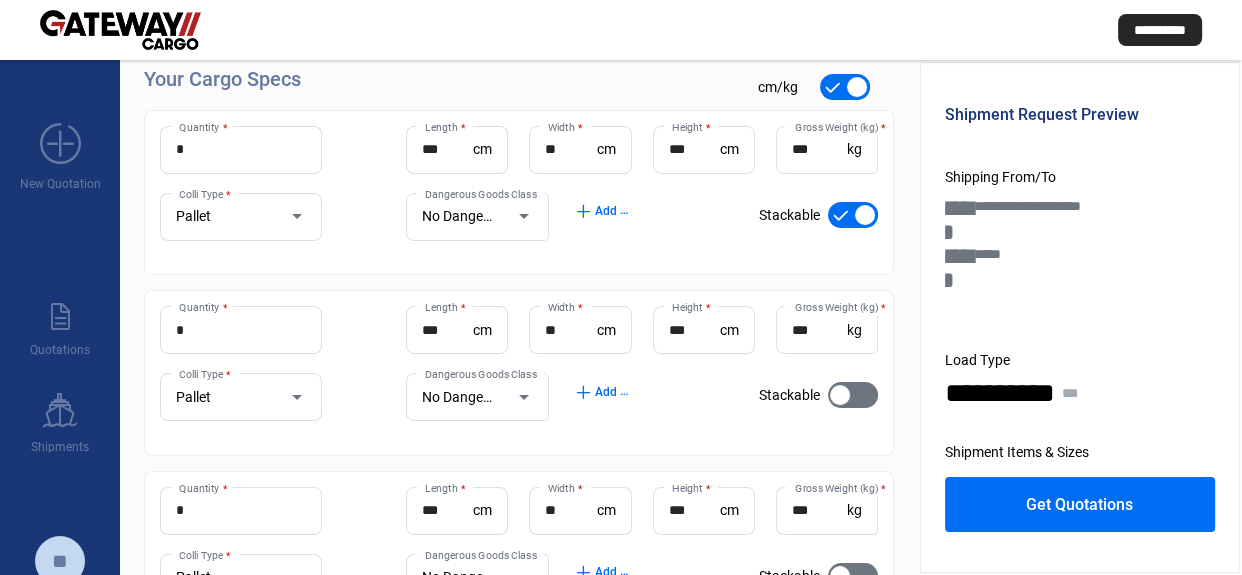 scroll, scrollTop: 246, scrollLeft: 0, axis: vertical 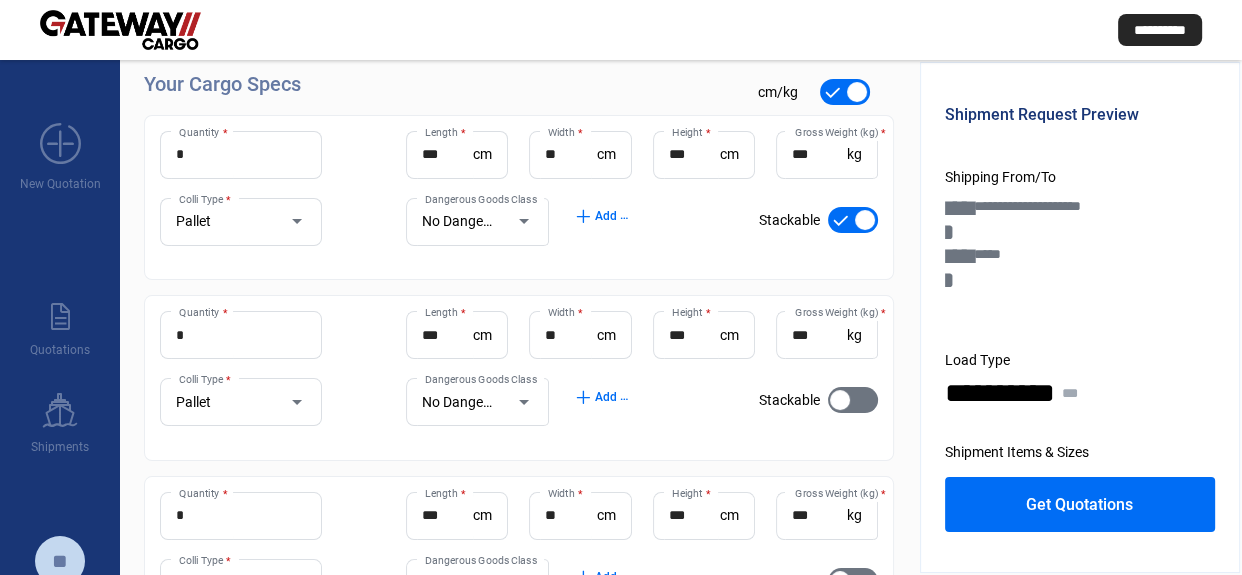 click at bounding box center (853, 220) 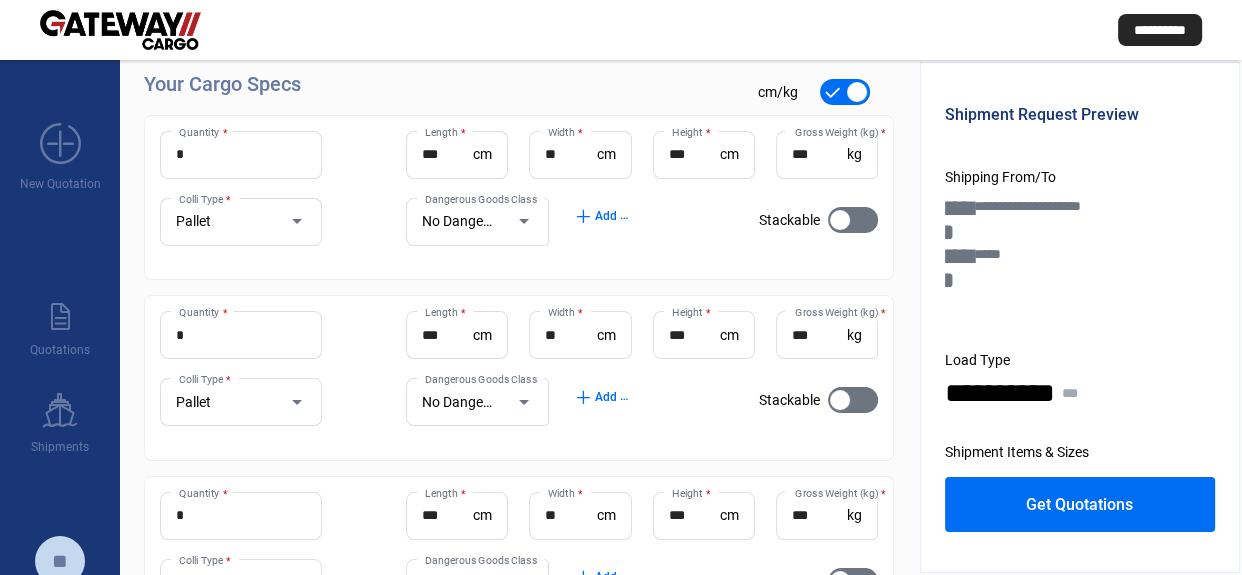 click on "**********" 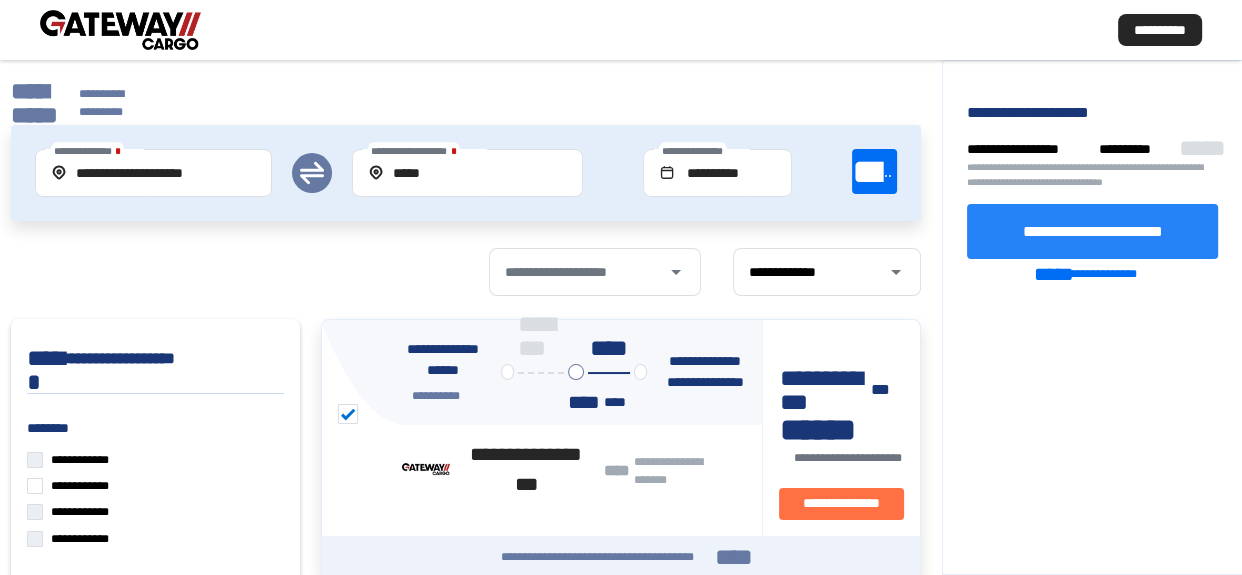 click on "**********" 